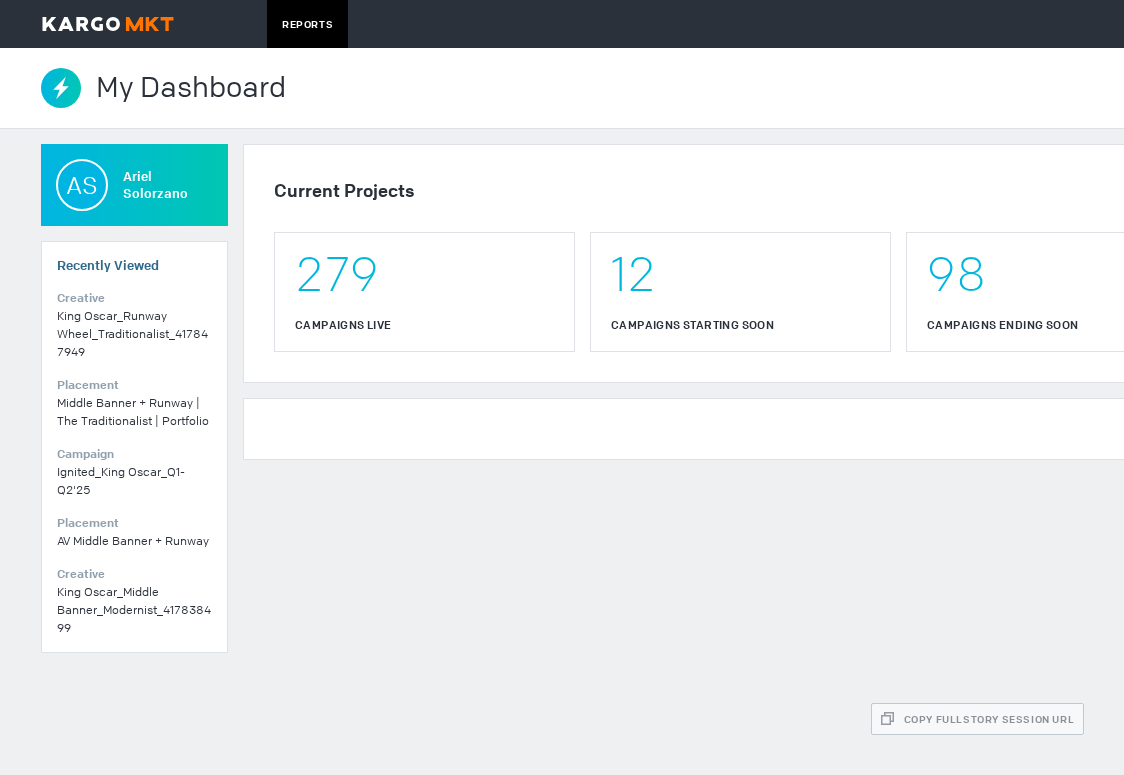 scroll, scrollTop: 0, scrollLeft: 0, axis: both 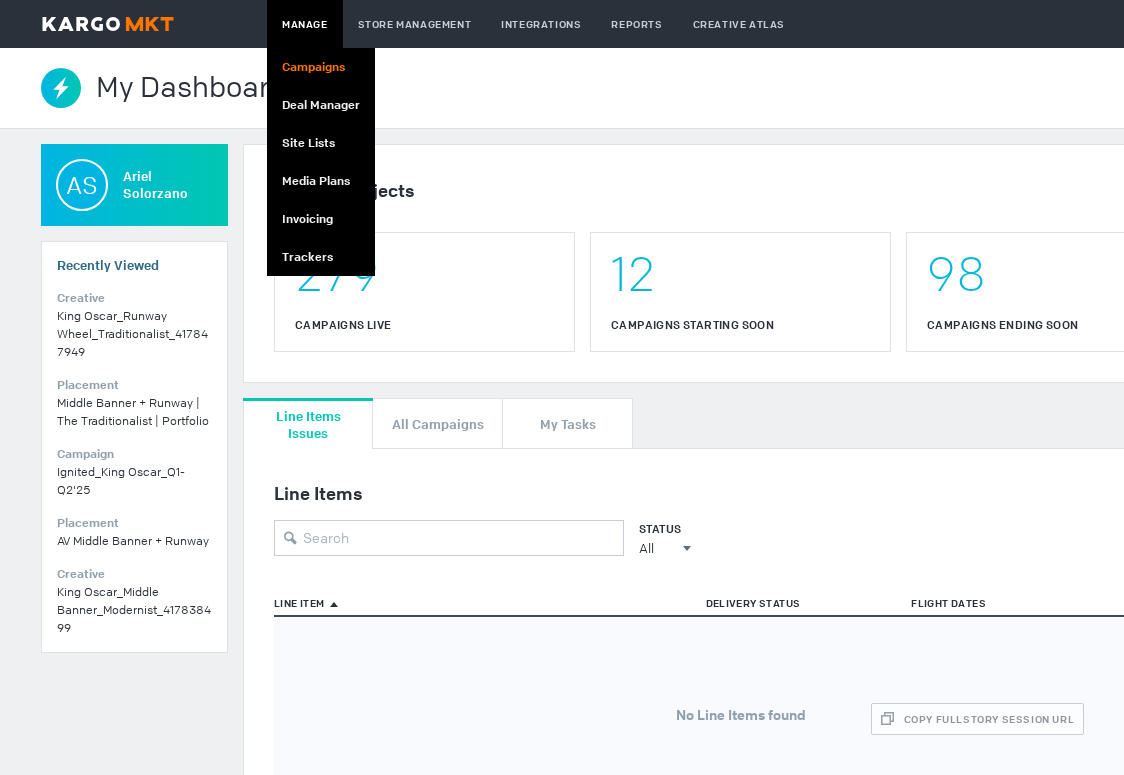 click on "Campaigns" at bounding box center (321, 67) 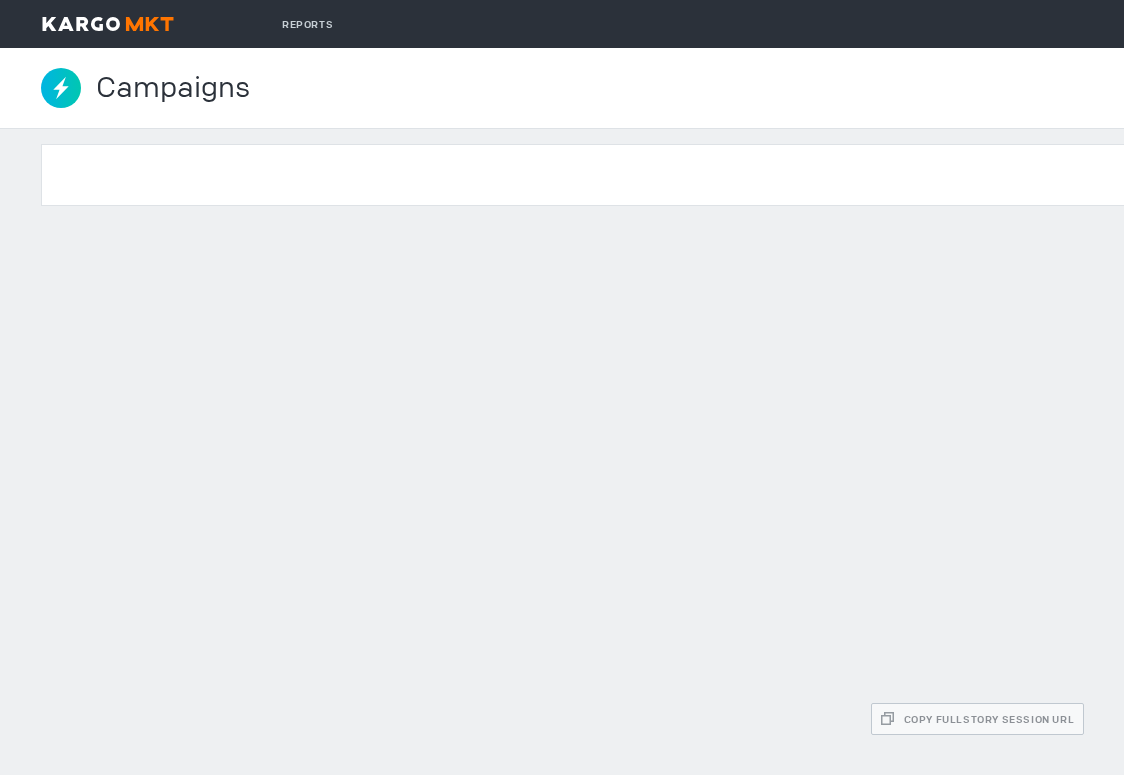 scroll, scrollTop: 0, scrollLeft: 0, axis: both 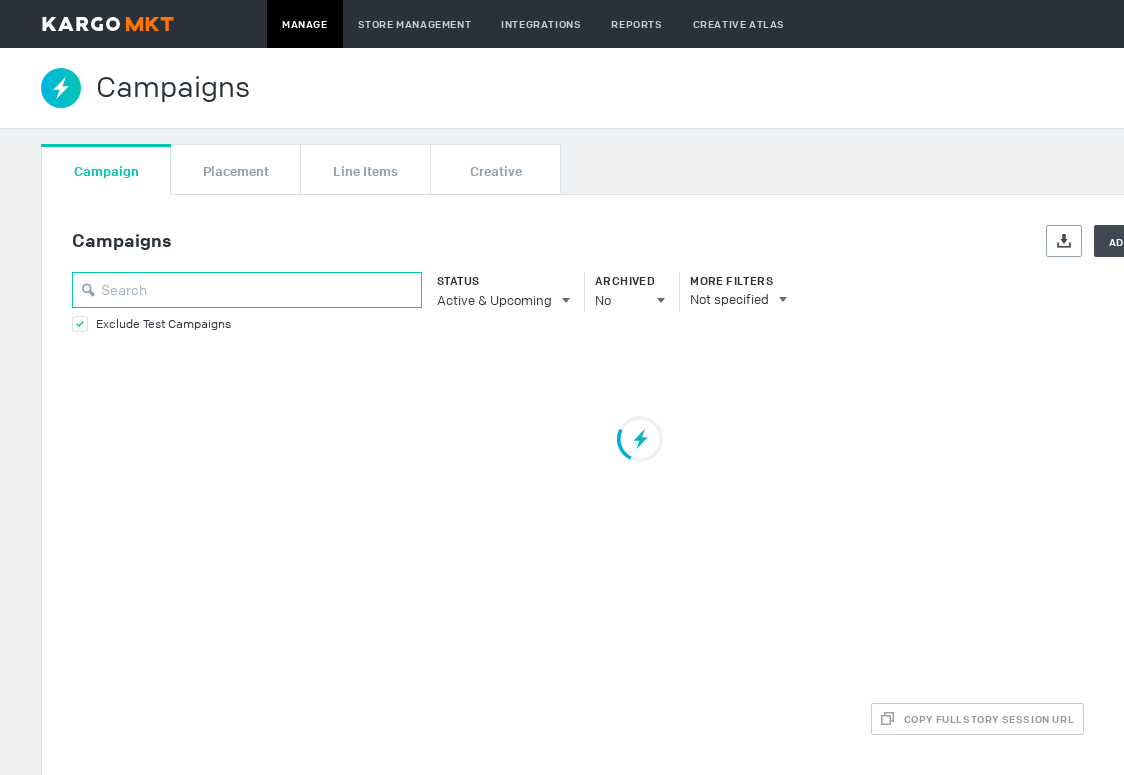 click at bounding box center [247, 290] 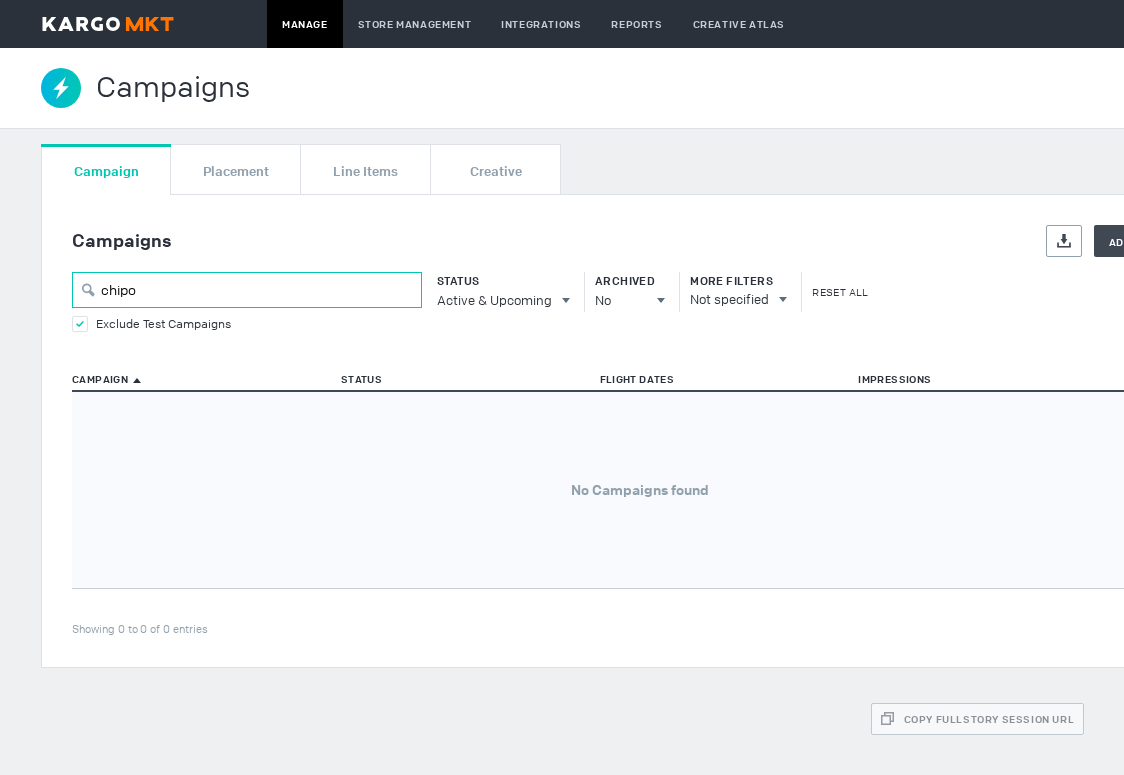 type on "chipo" 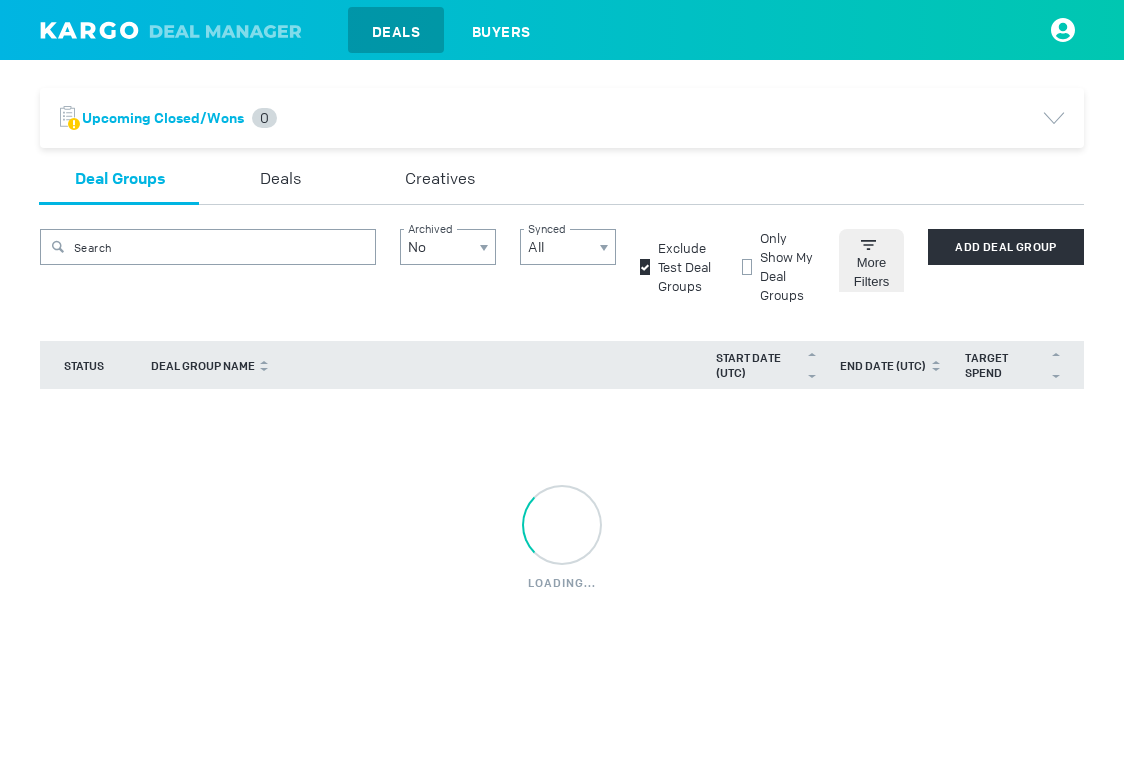 scroll, scrollTop: 0, scrollLeft: 0, axis: both 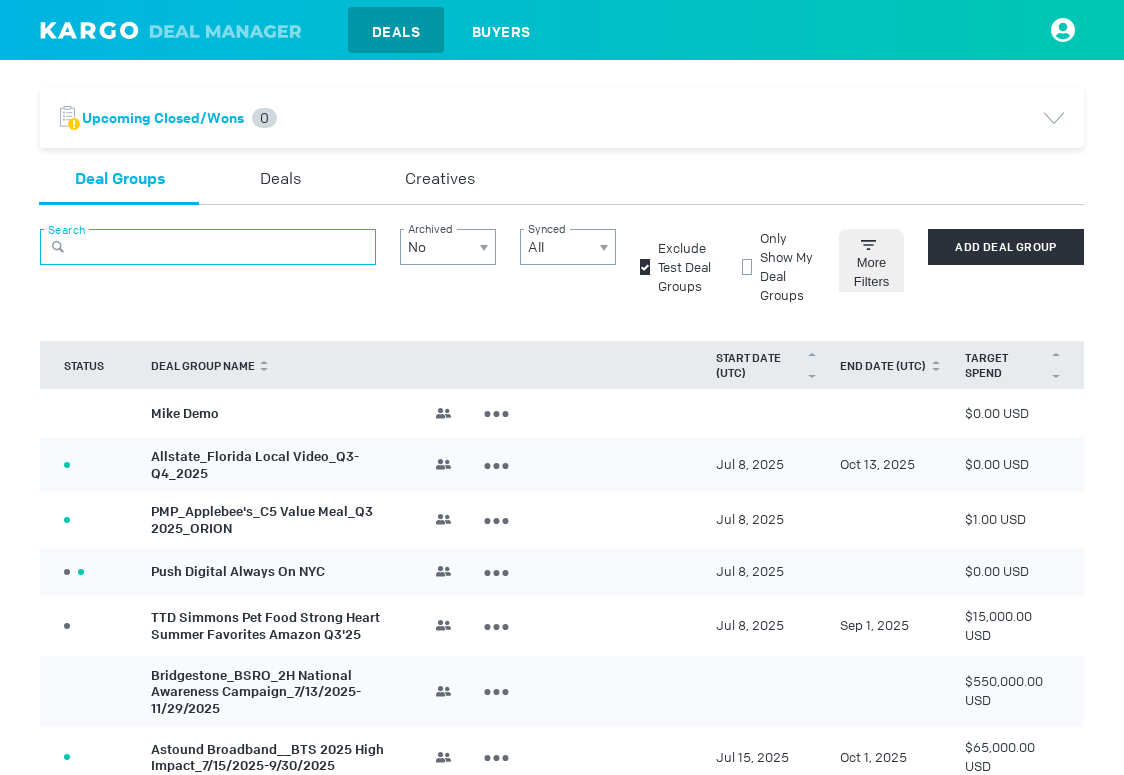 click at bounding box center (208, 247) 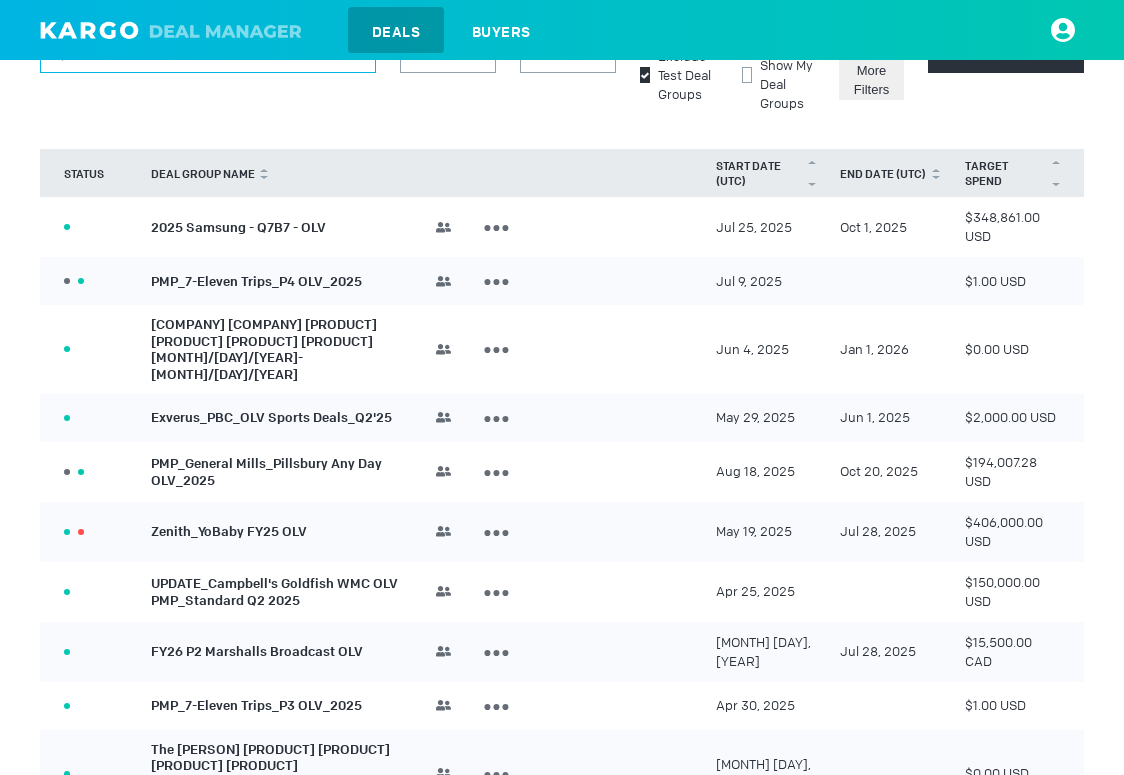 scroll, scrollTop: 135, scrollLeft: 0, axis: vertical 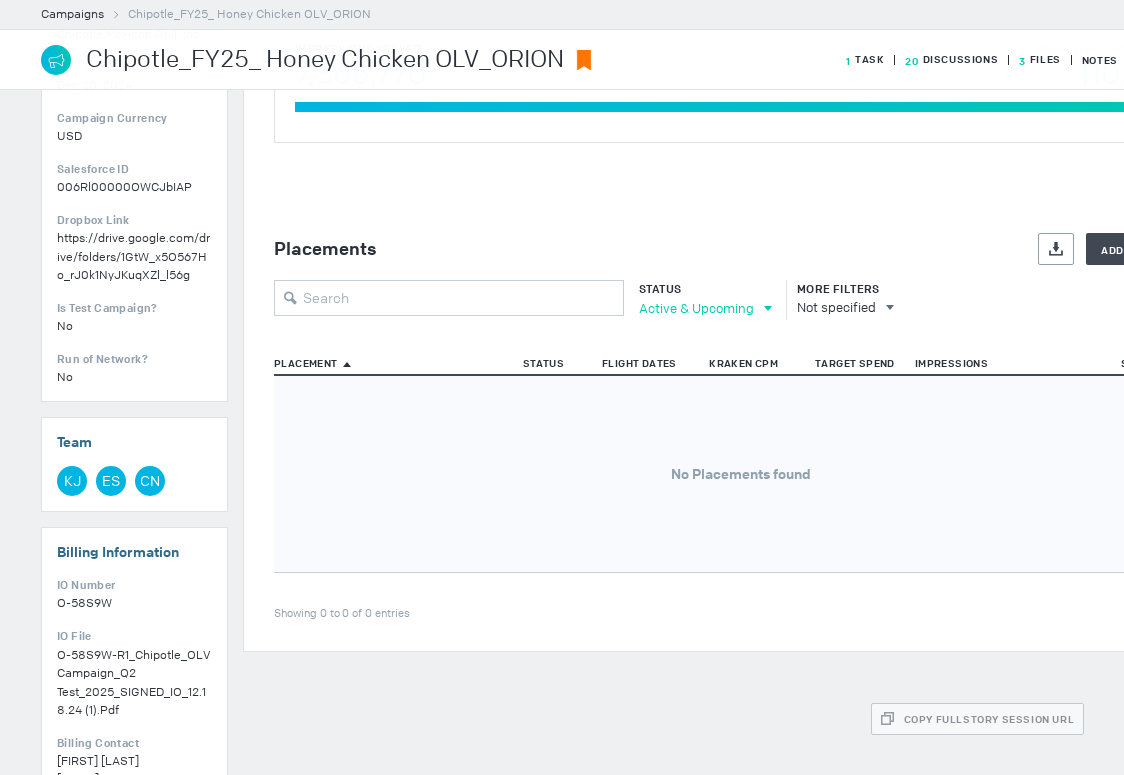 click on "Active & Upcoming" at bounding box center [696, 308] 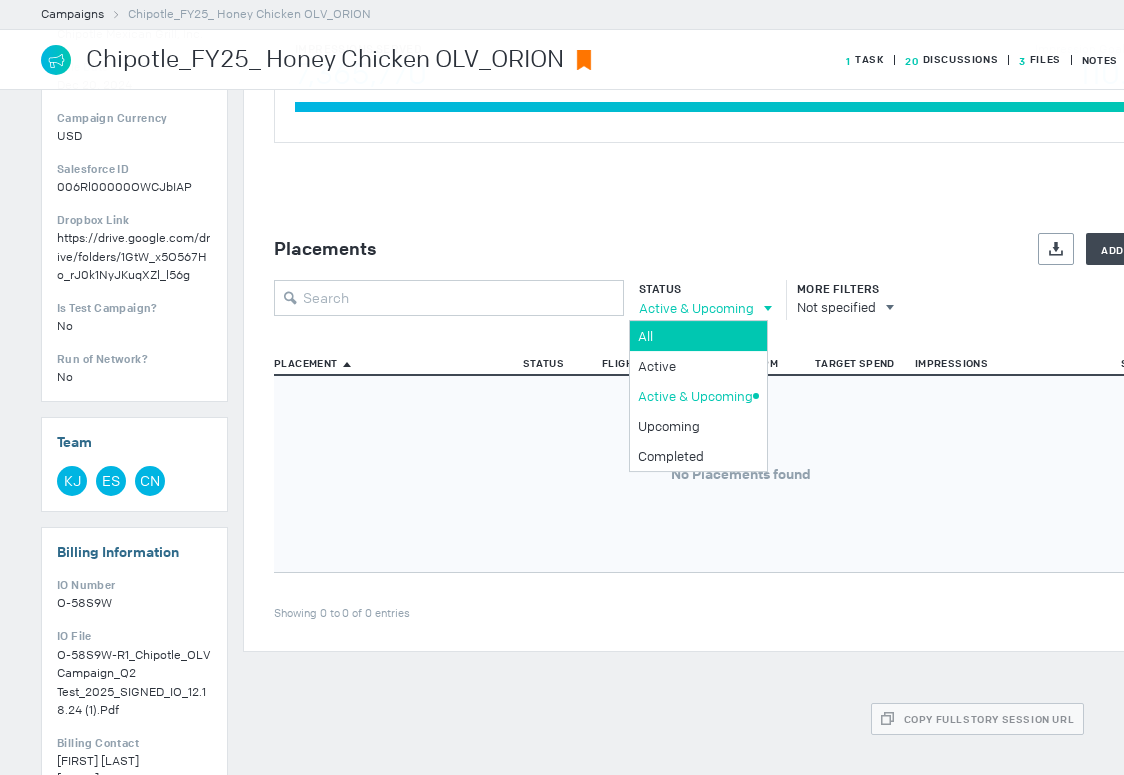 click on "All" at bounding box center (695, 336) 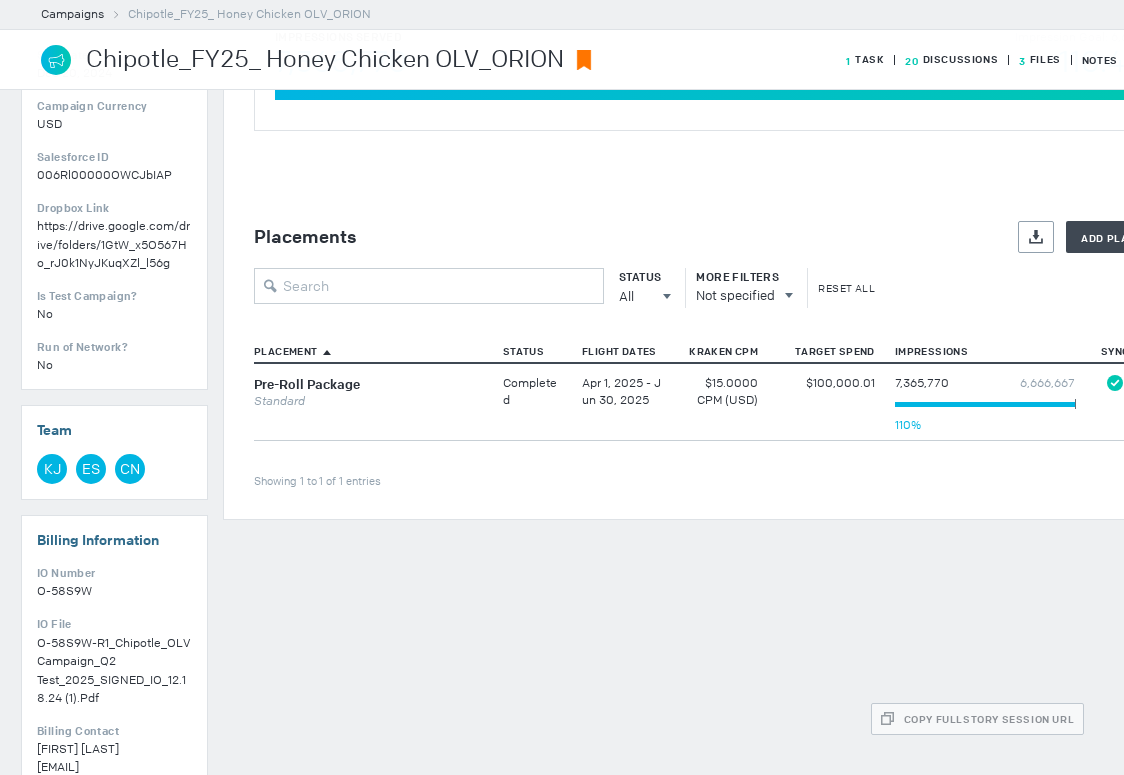 scroll, scrollTop: 535, scrollLeft: 20, axis: both 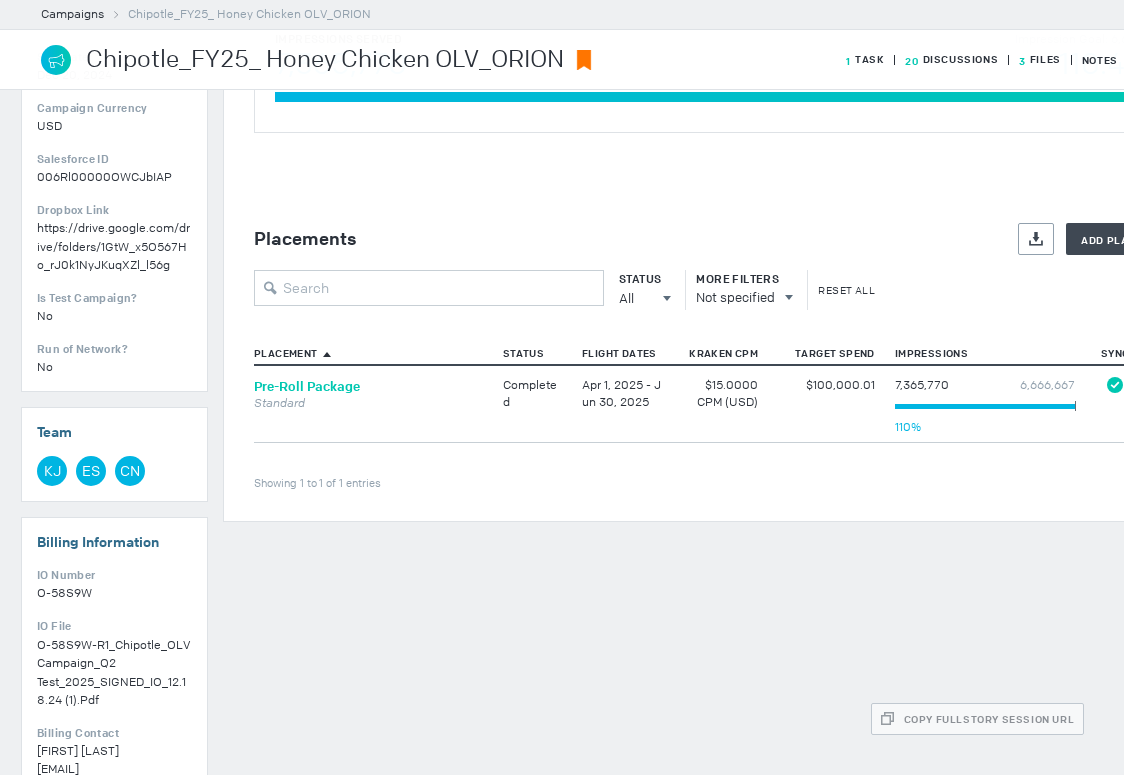 click on "Pre-Roll Package" at bounding box center [307, 386] 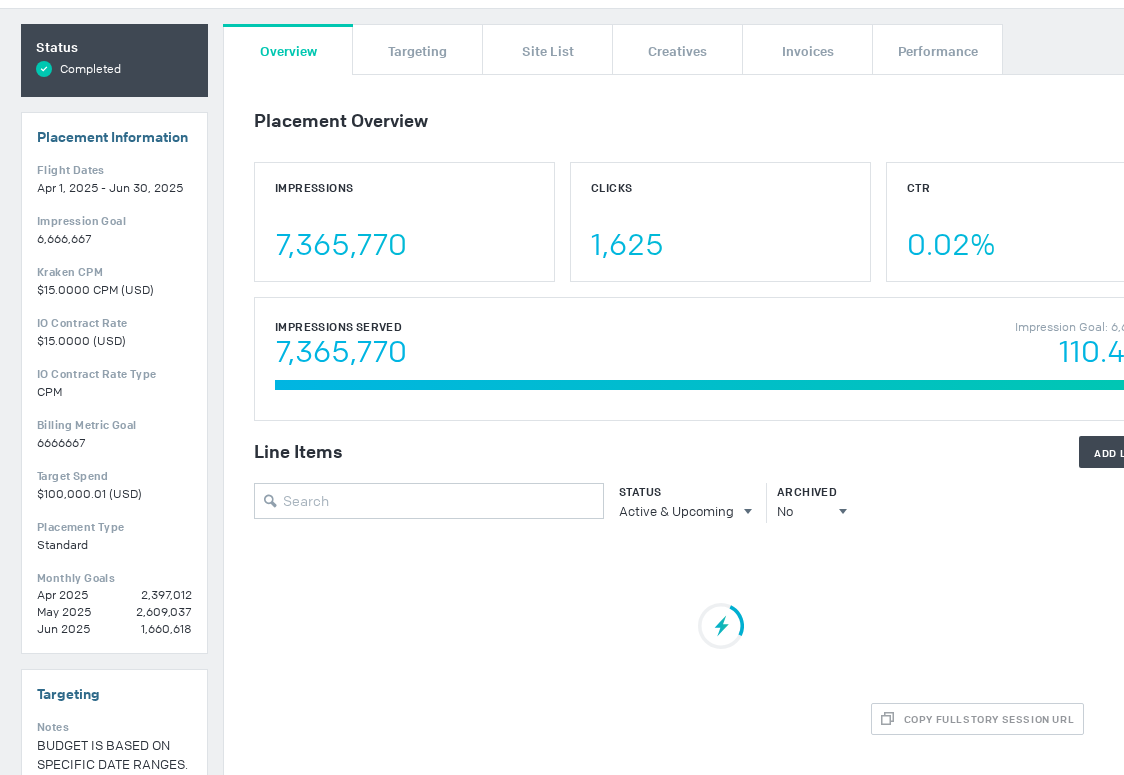 scroll, scrollTop: 0, scrollLeft: 20, axis: horizontal 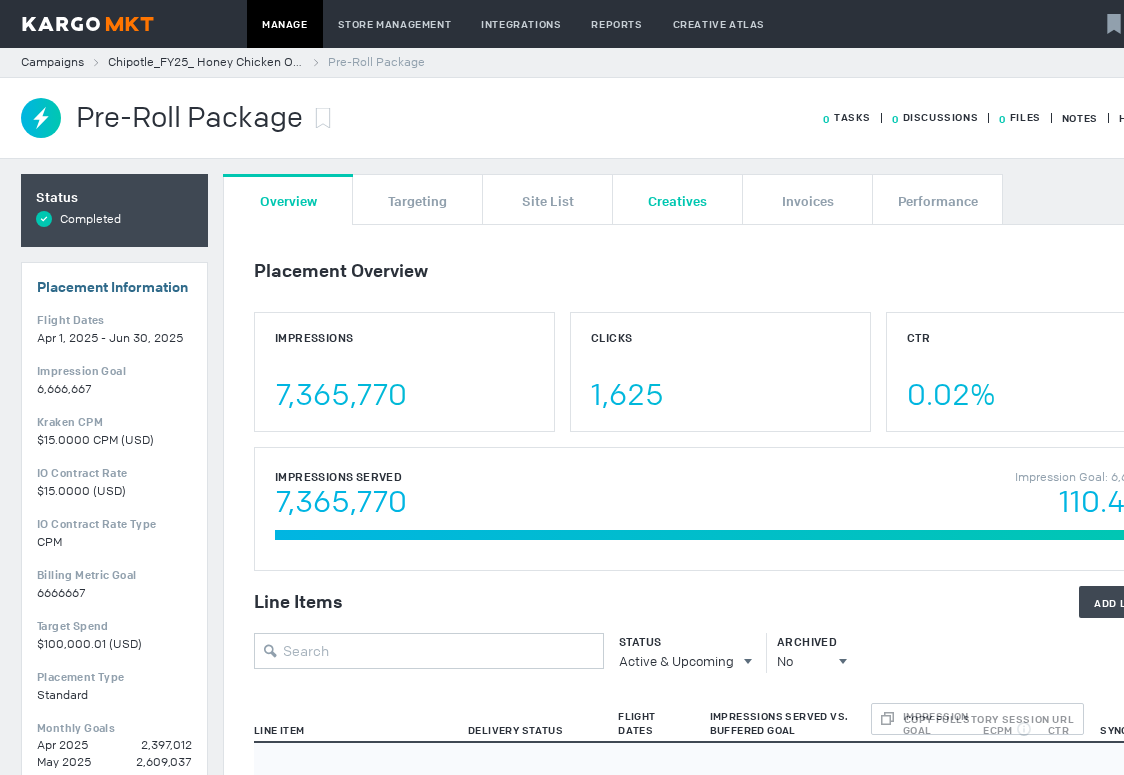 click on "Creatives" at bounding box center [677, 199] 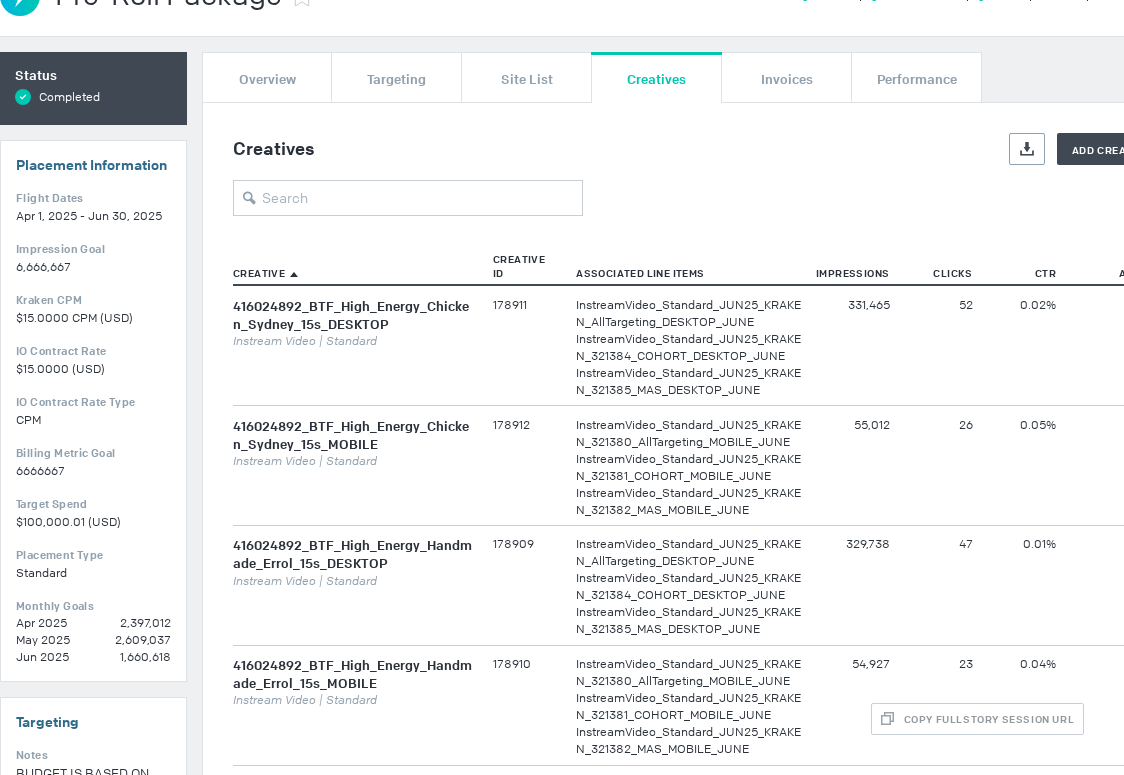 scroll, scrollTop: 204, scrollLeft: 41, axis: both 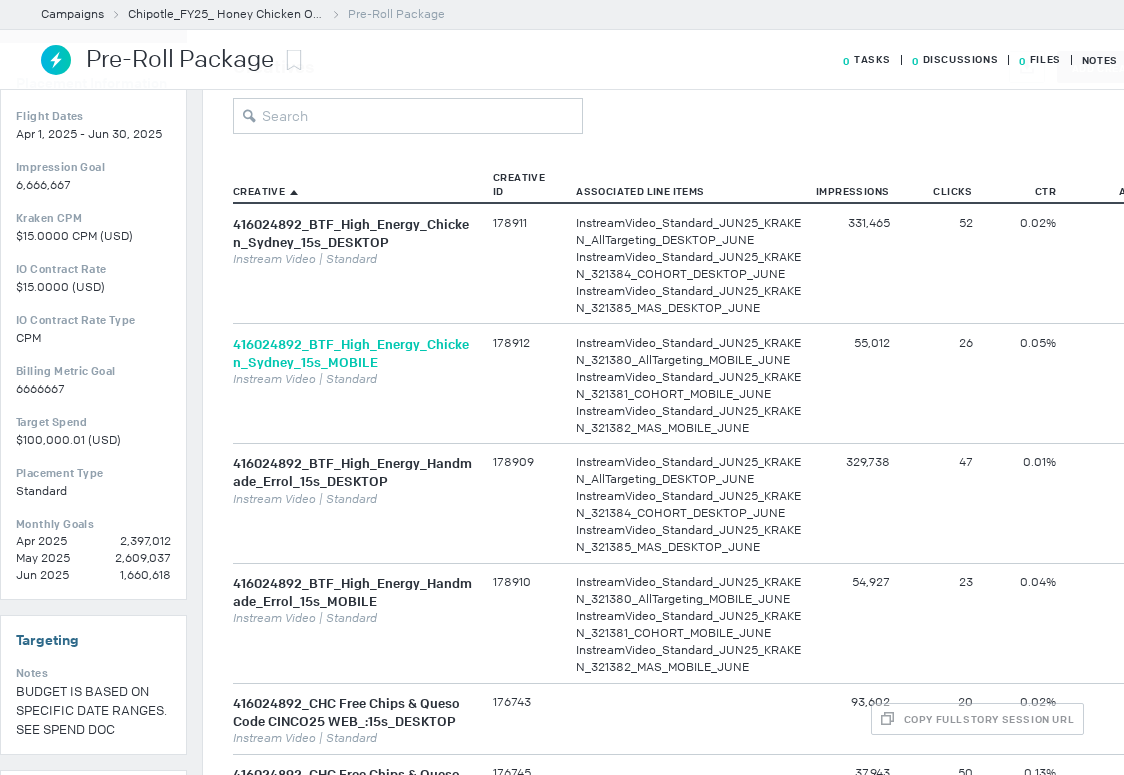click on "416024892_BTF_High_Energy_Chicken_Sydney_15s_MOBILE" at bounding box center (351, 353) 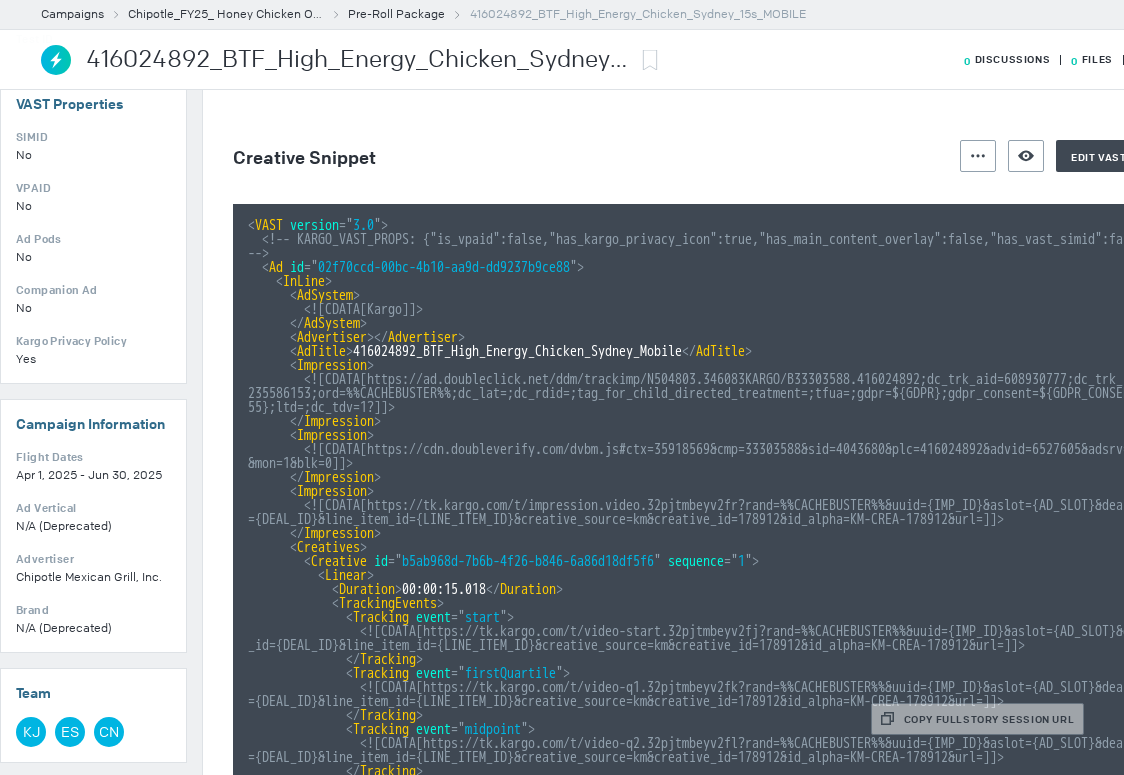 scroll, scrollTop: 448, scrollLeft: 156, axis: both 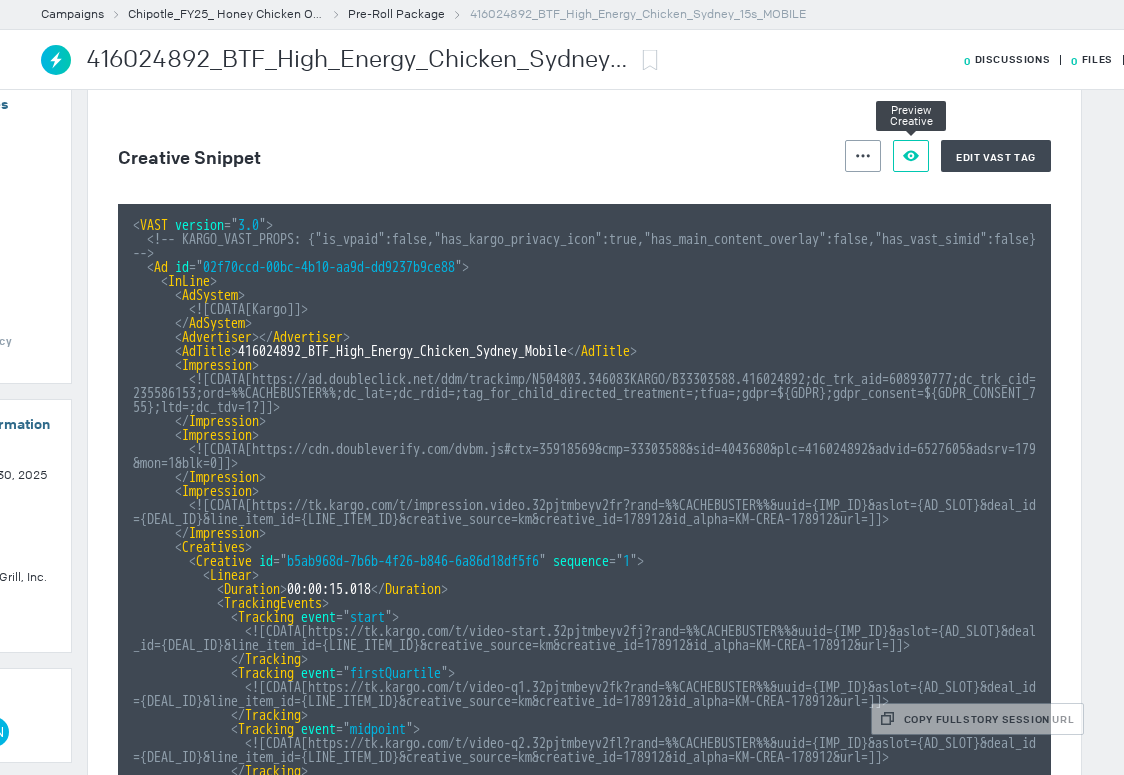click on "Preview Creative" at bounding box center [911, 156] 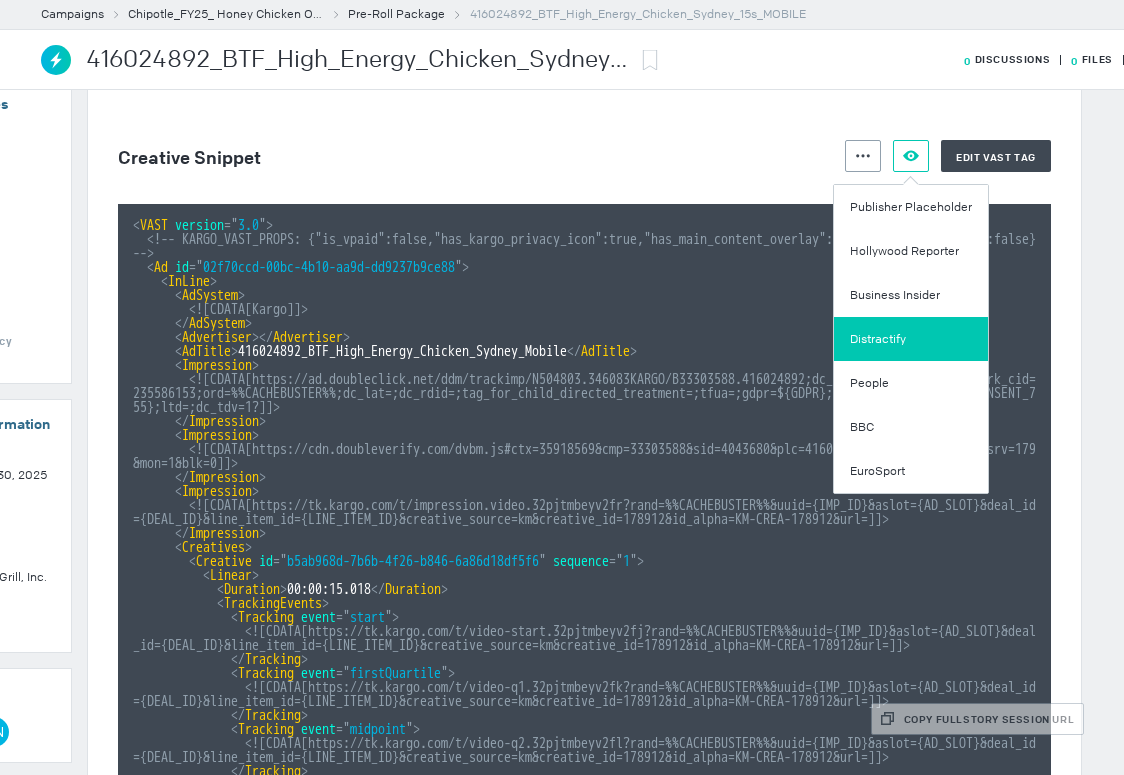 click on "Distractify" at bounding box center (911, 339) 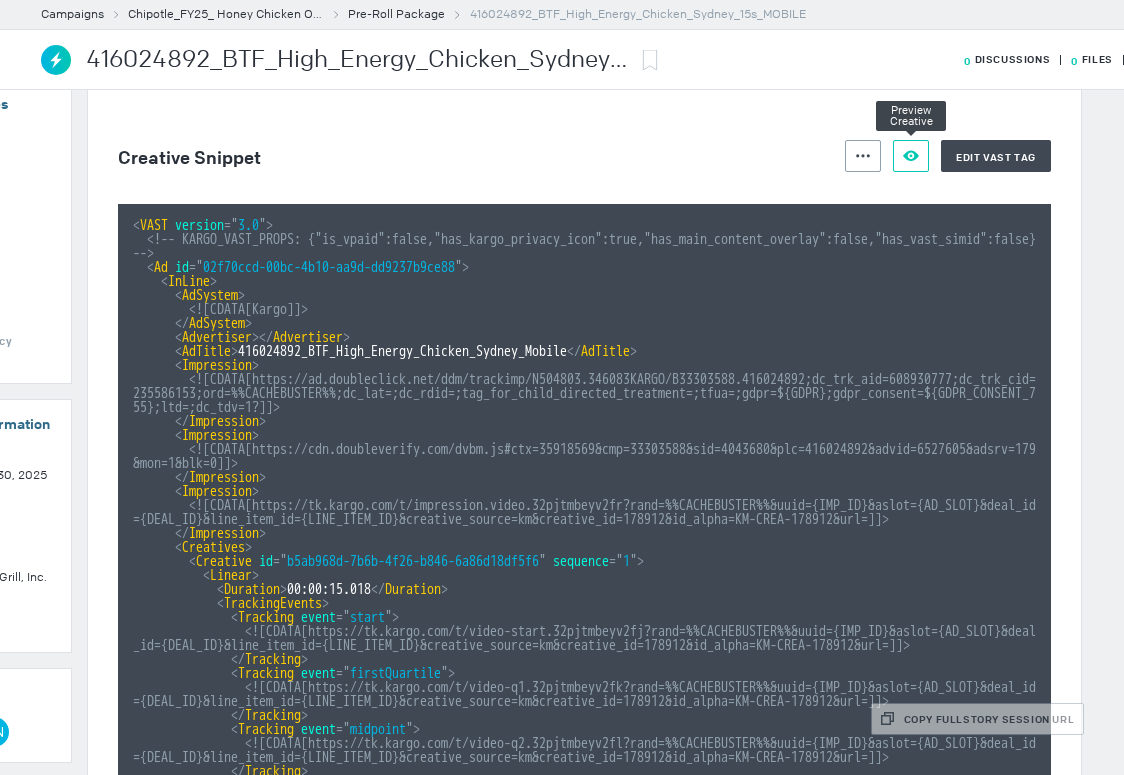 click at bounding box center (863, 156) 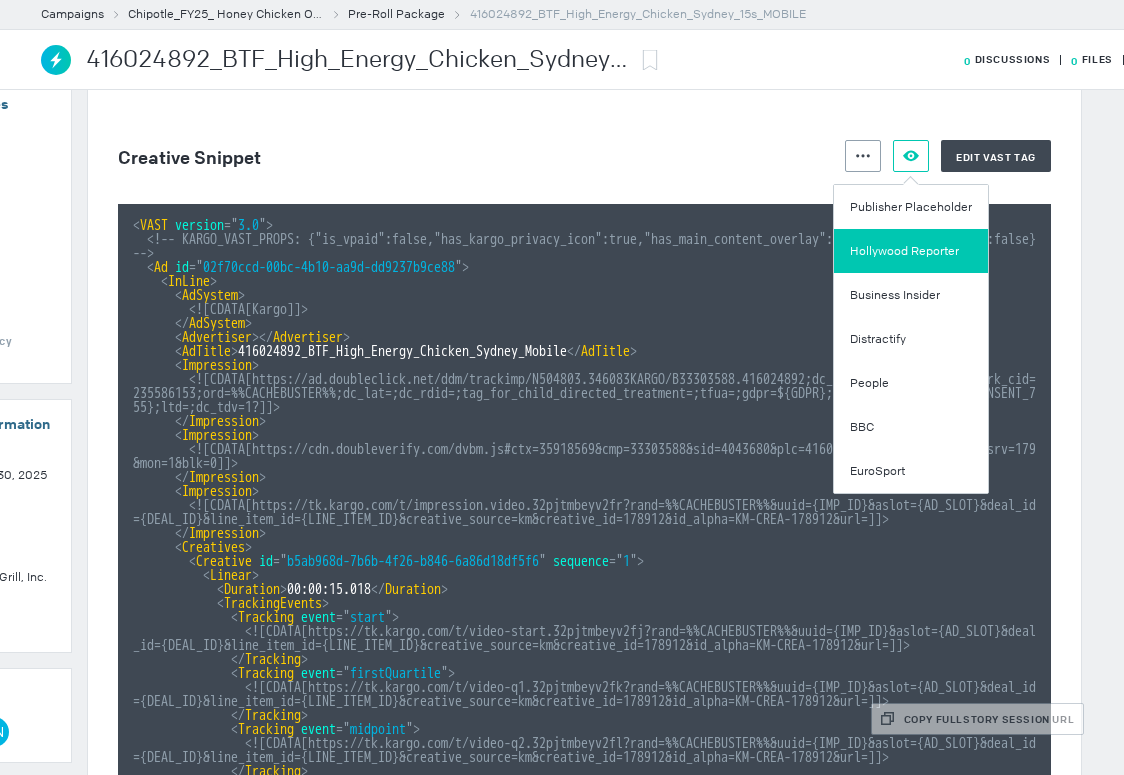 click on "Hollywood Reporter" at bounding box center [911, 251] 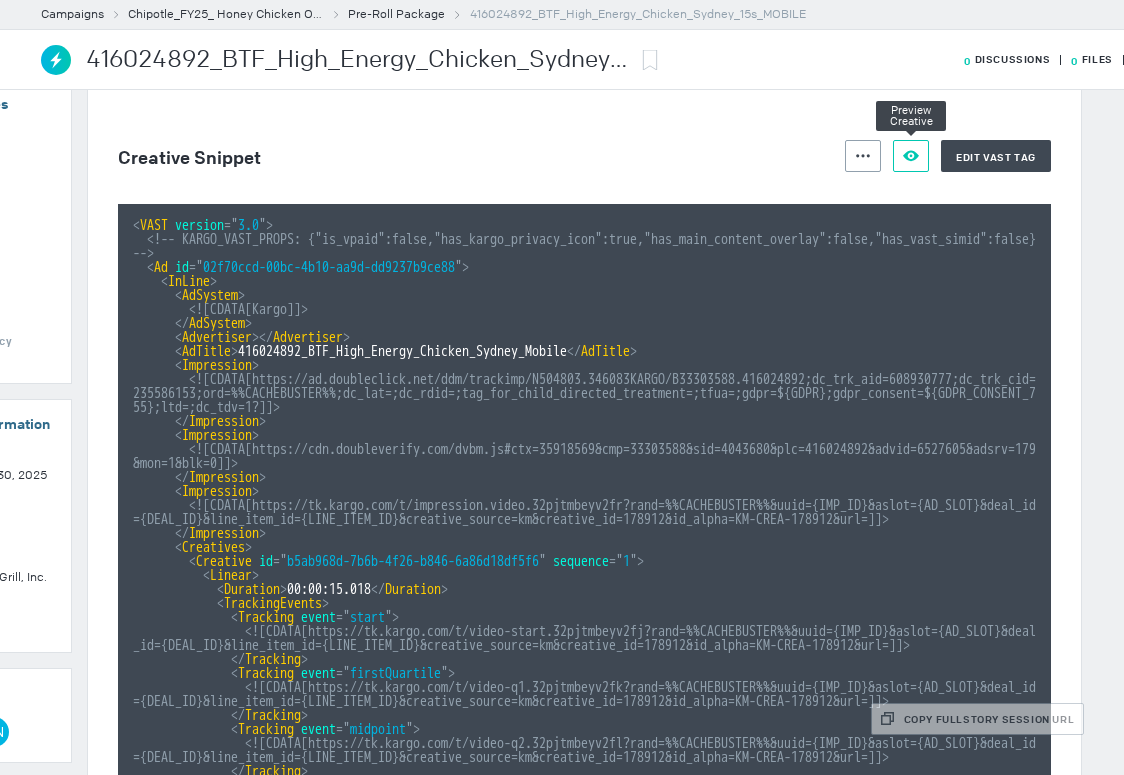 click on "Preview Creative" at bounding box center (911, 156) 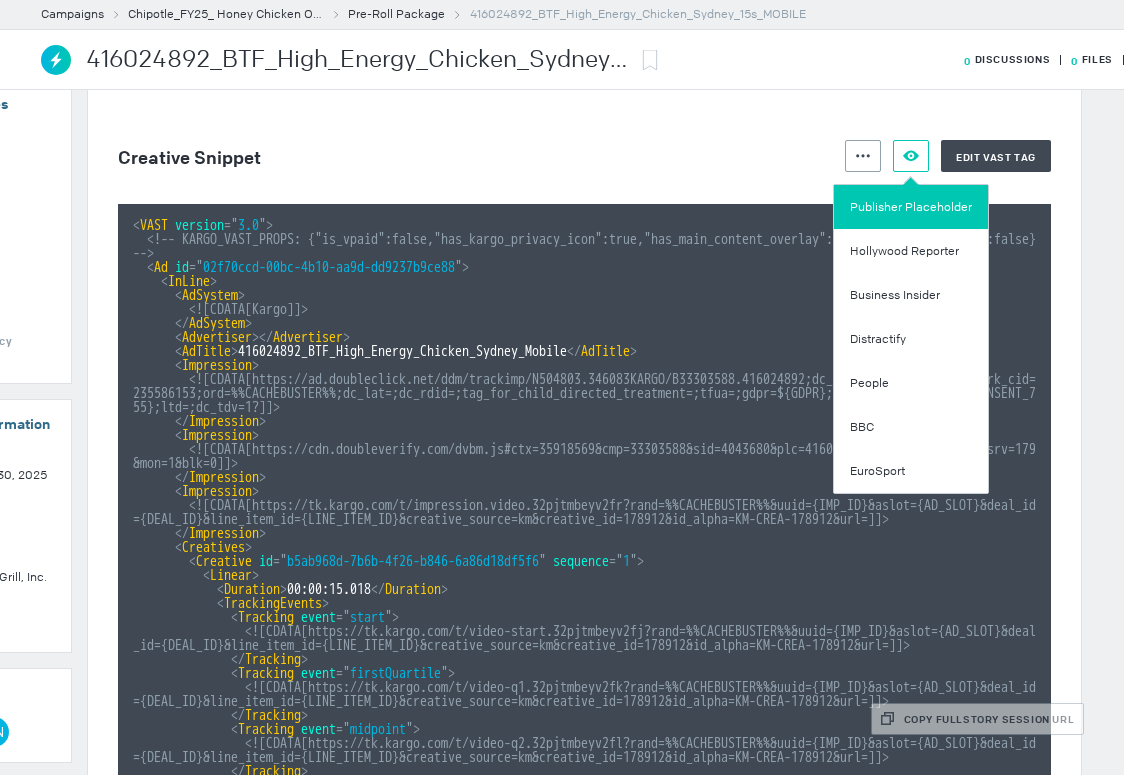 click on "Publisher Placeholder" at bounding box center [911, 207] 